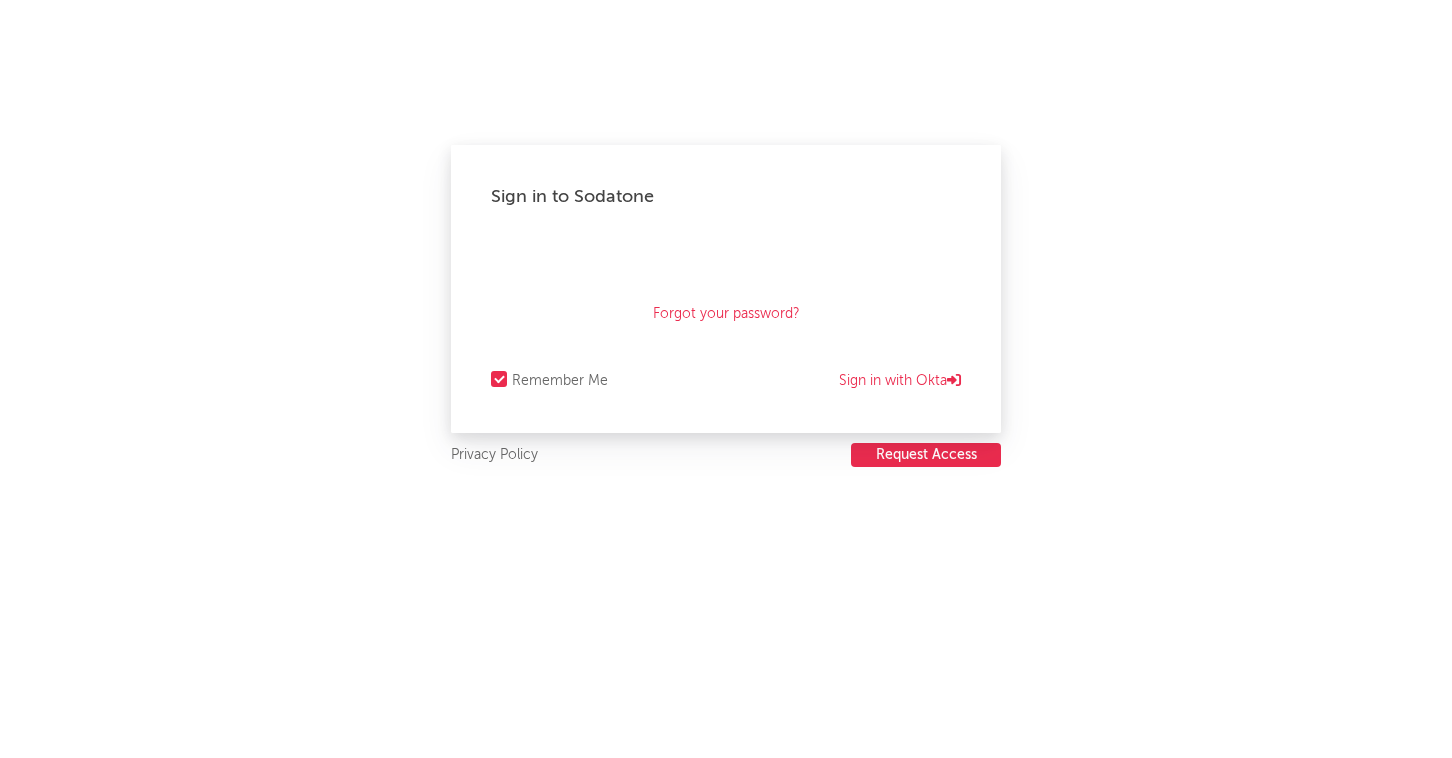 scroll, scrollTop: 0, scrollLeft: 0, axis: both 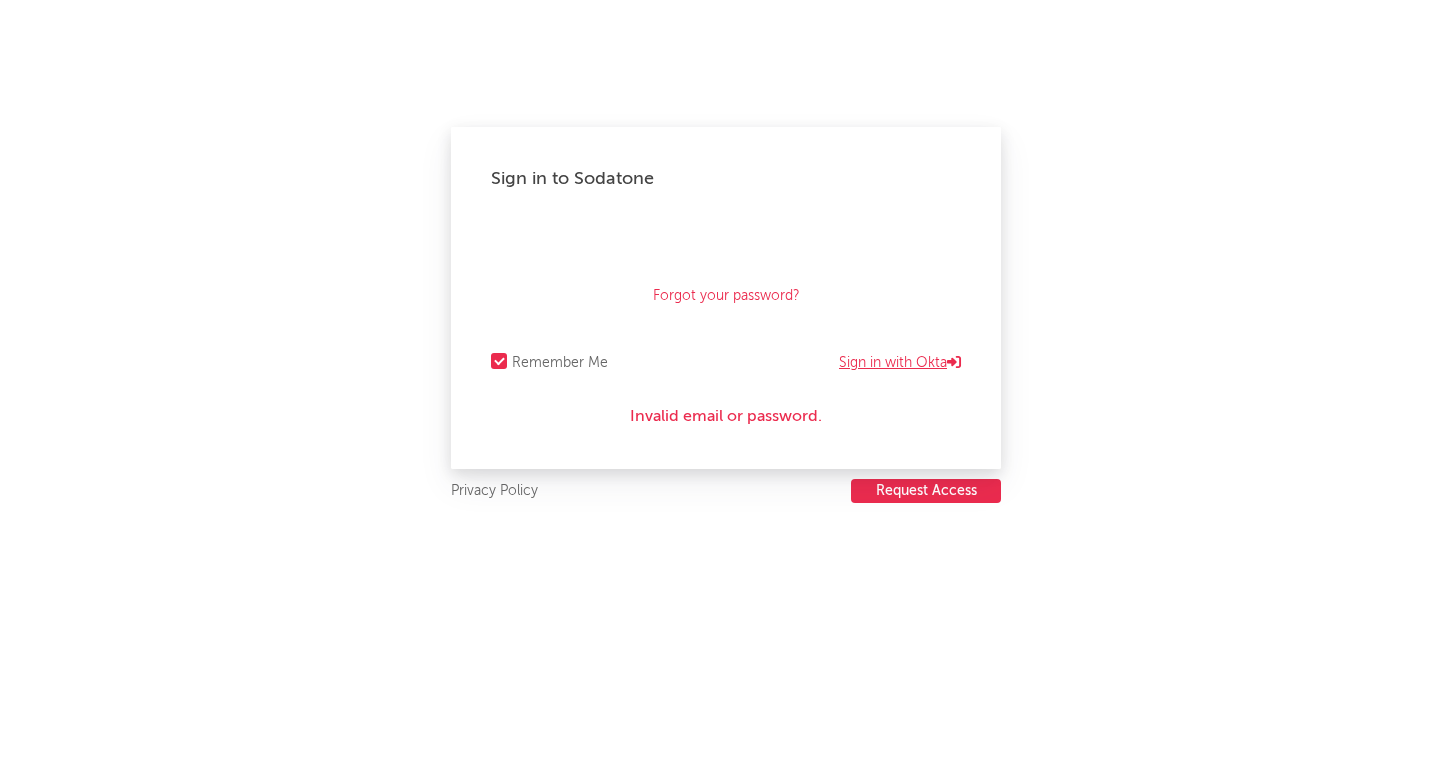 click on "Sign in with Okta" at bounding box center [900, 363] 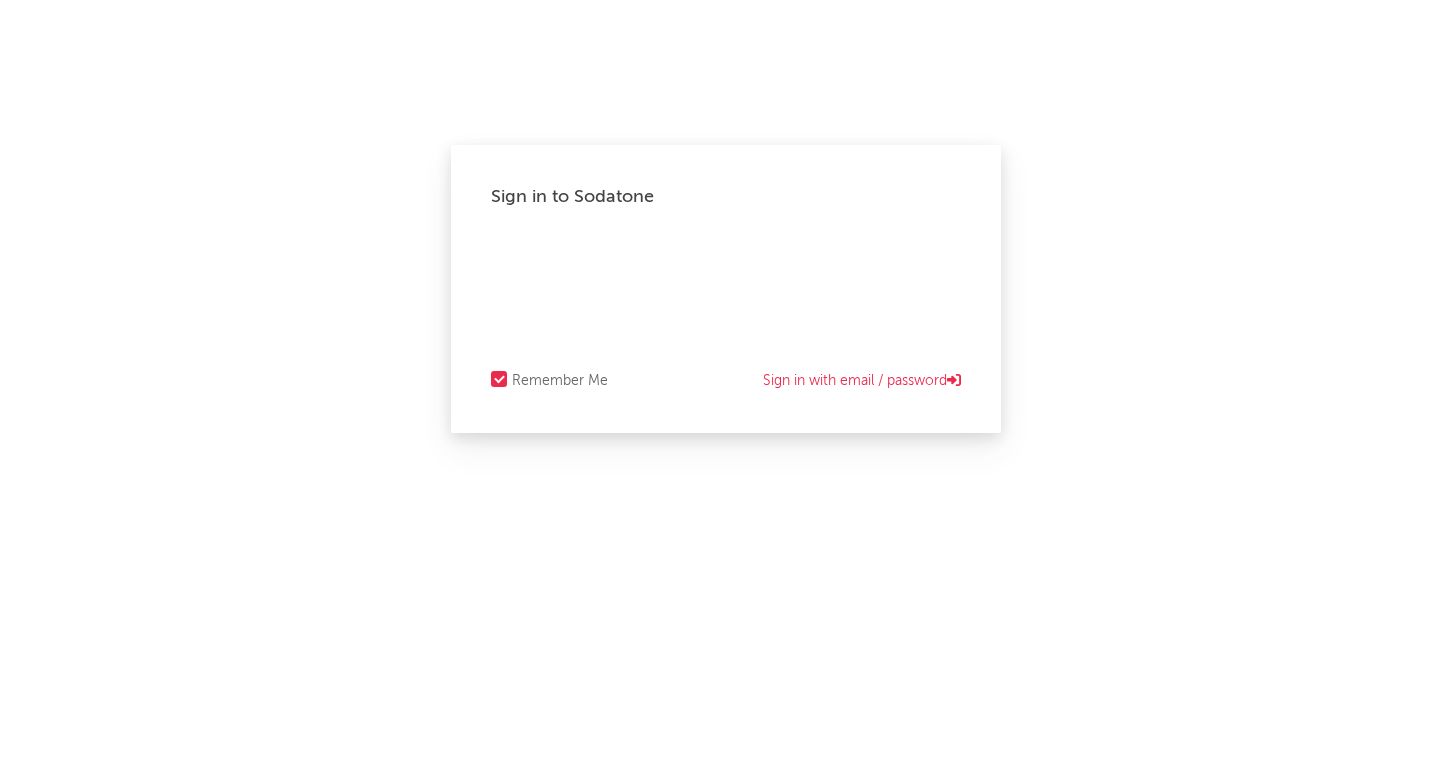 scroll, scrollTop: 0, scrollLeft: 0, axis: both 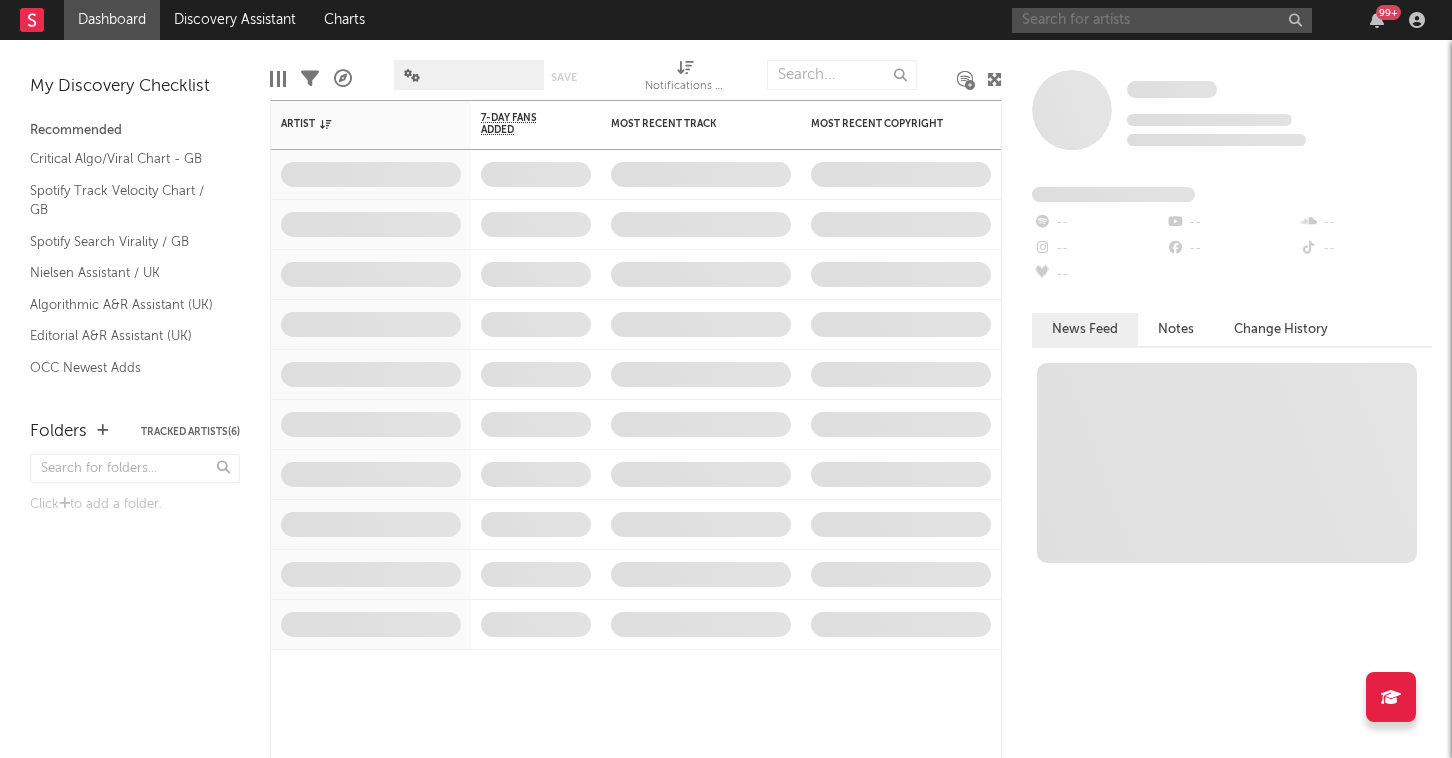click at bounding box center (1162, 20) 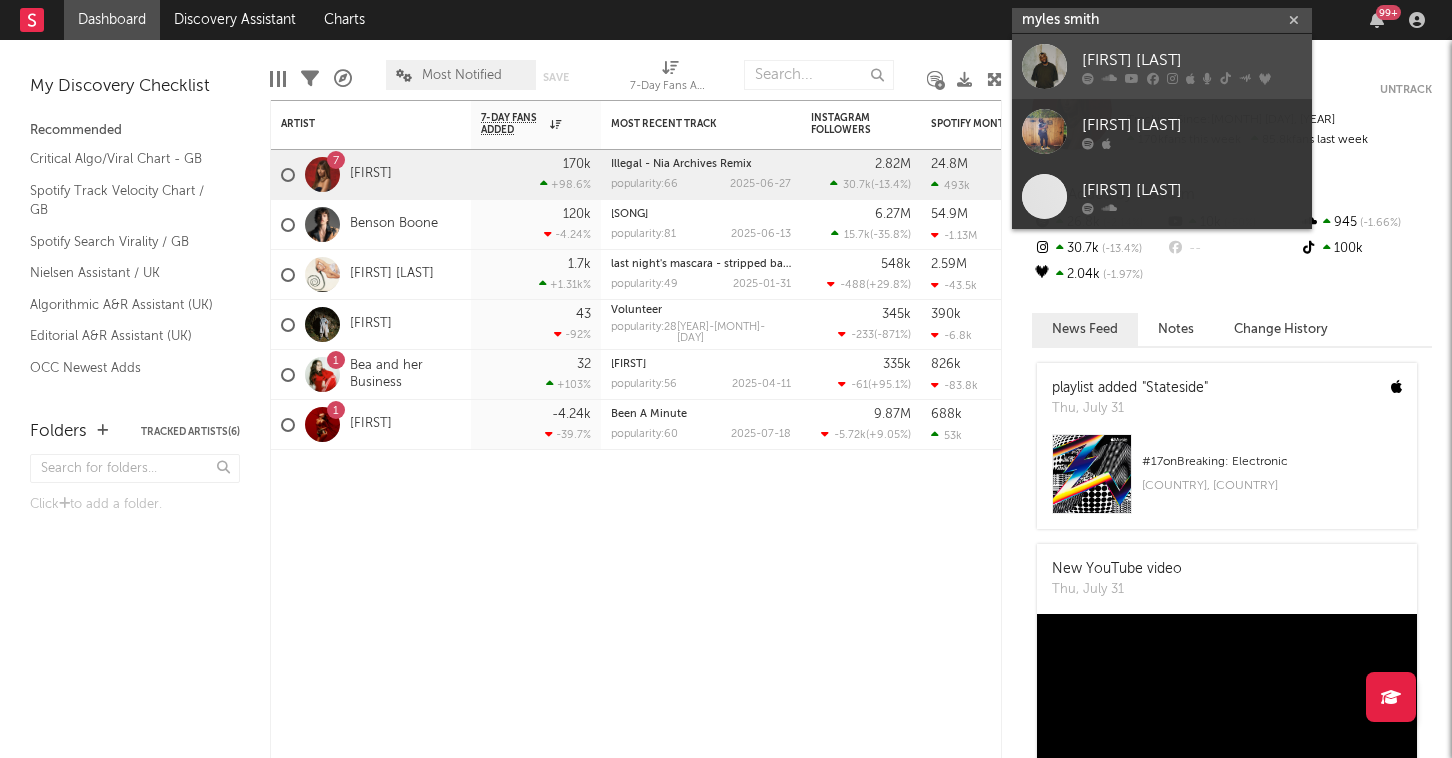 type on "myles smith" 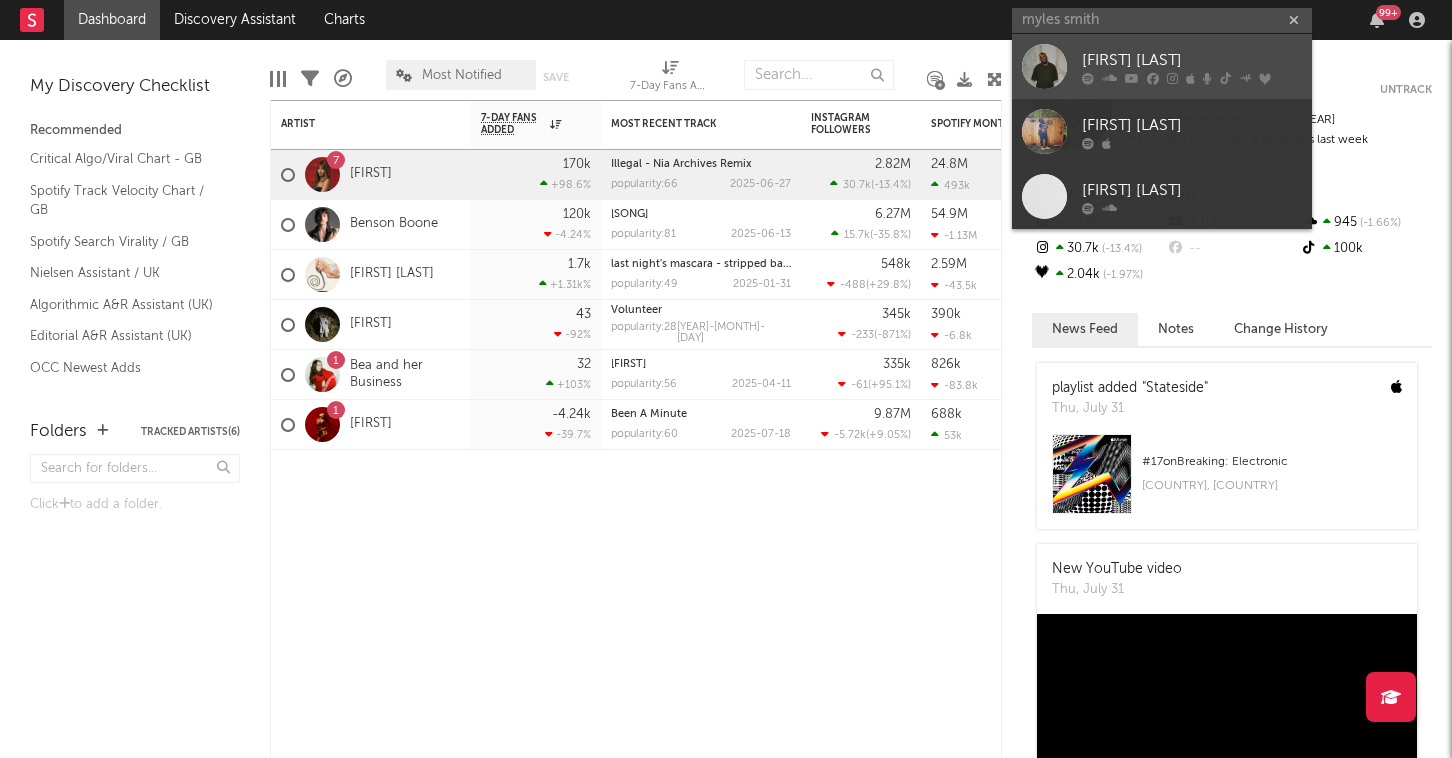 click on "[FIRST] [LAST]" at bounding box center (1192, 60) 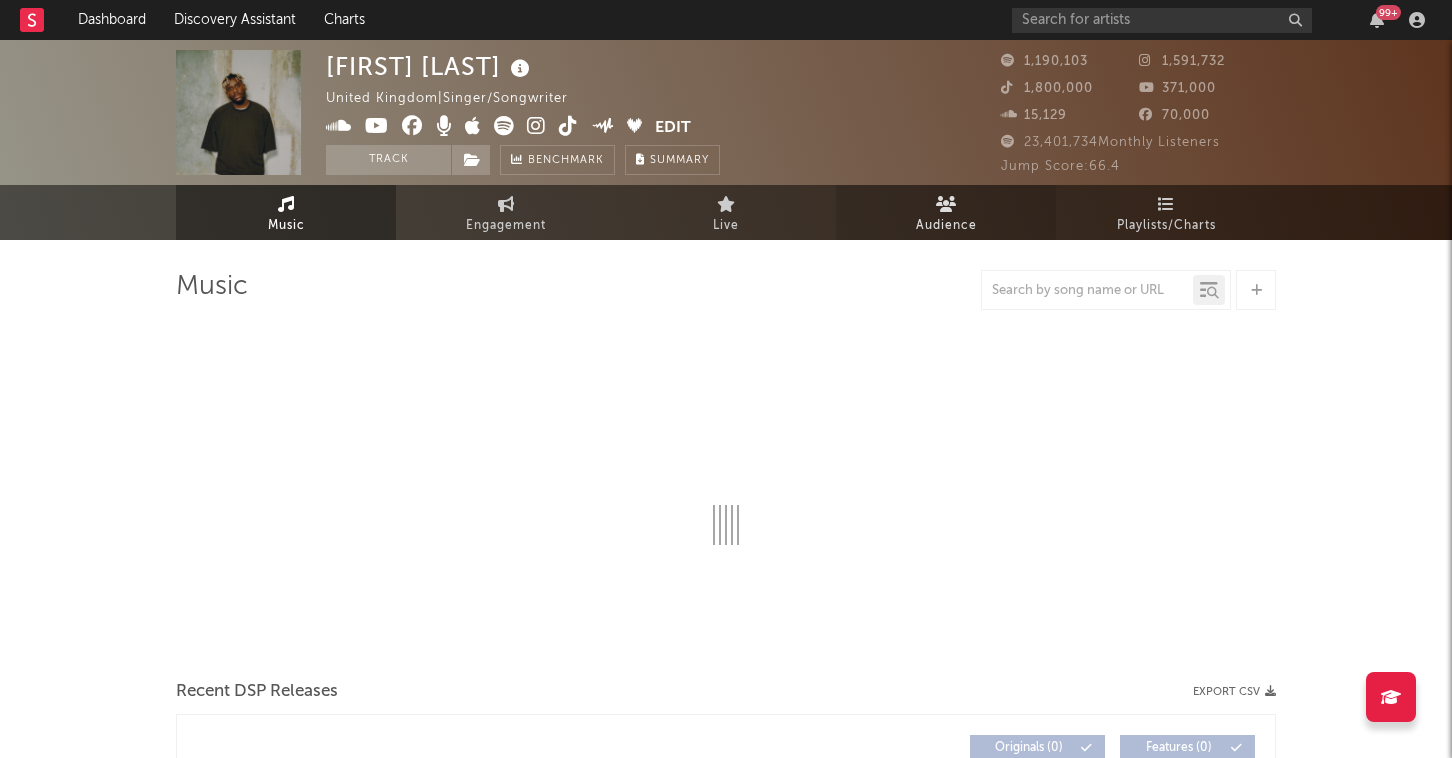 select on "6m" 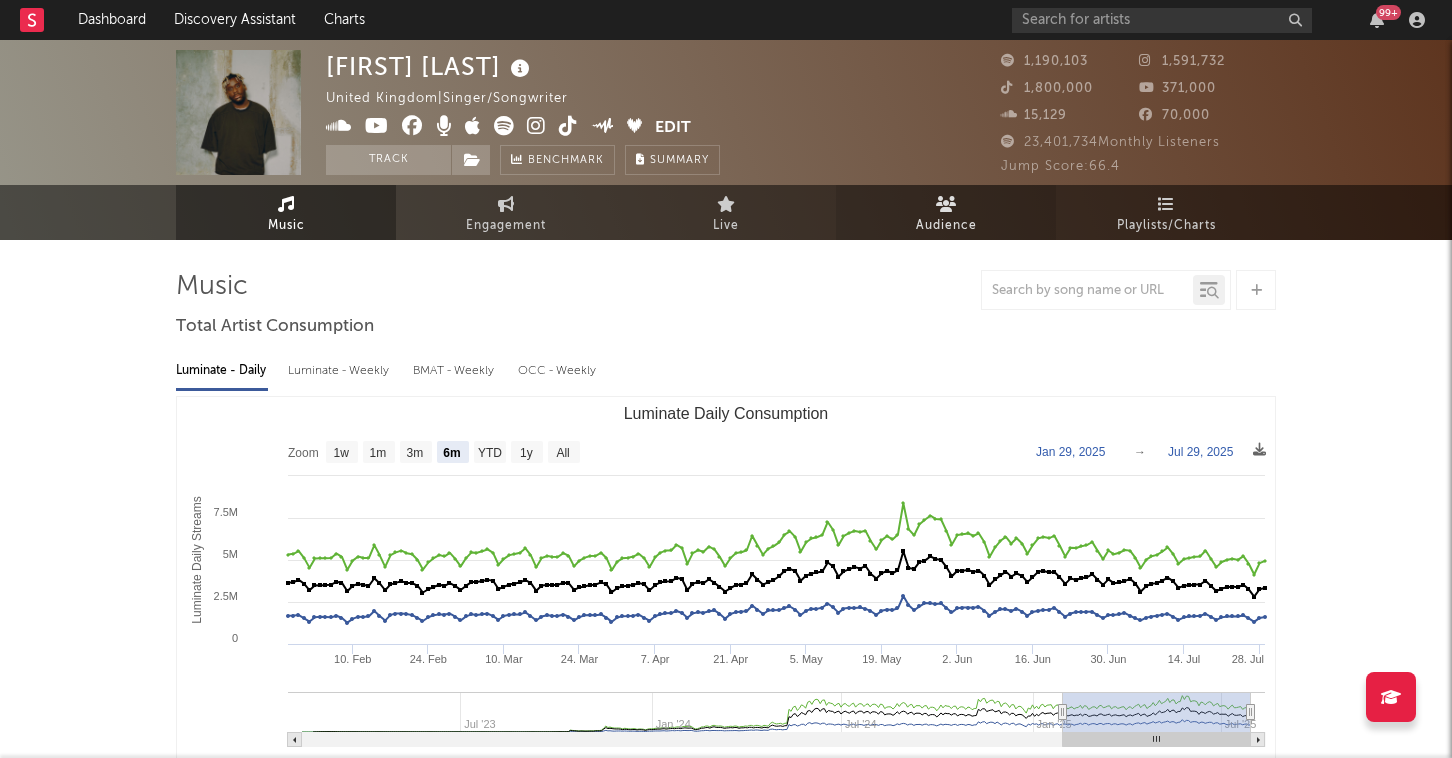click on "Audience" at bounding box center (946, 212) 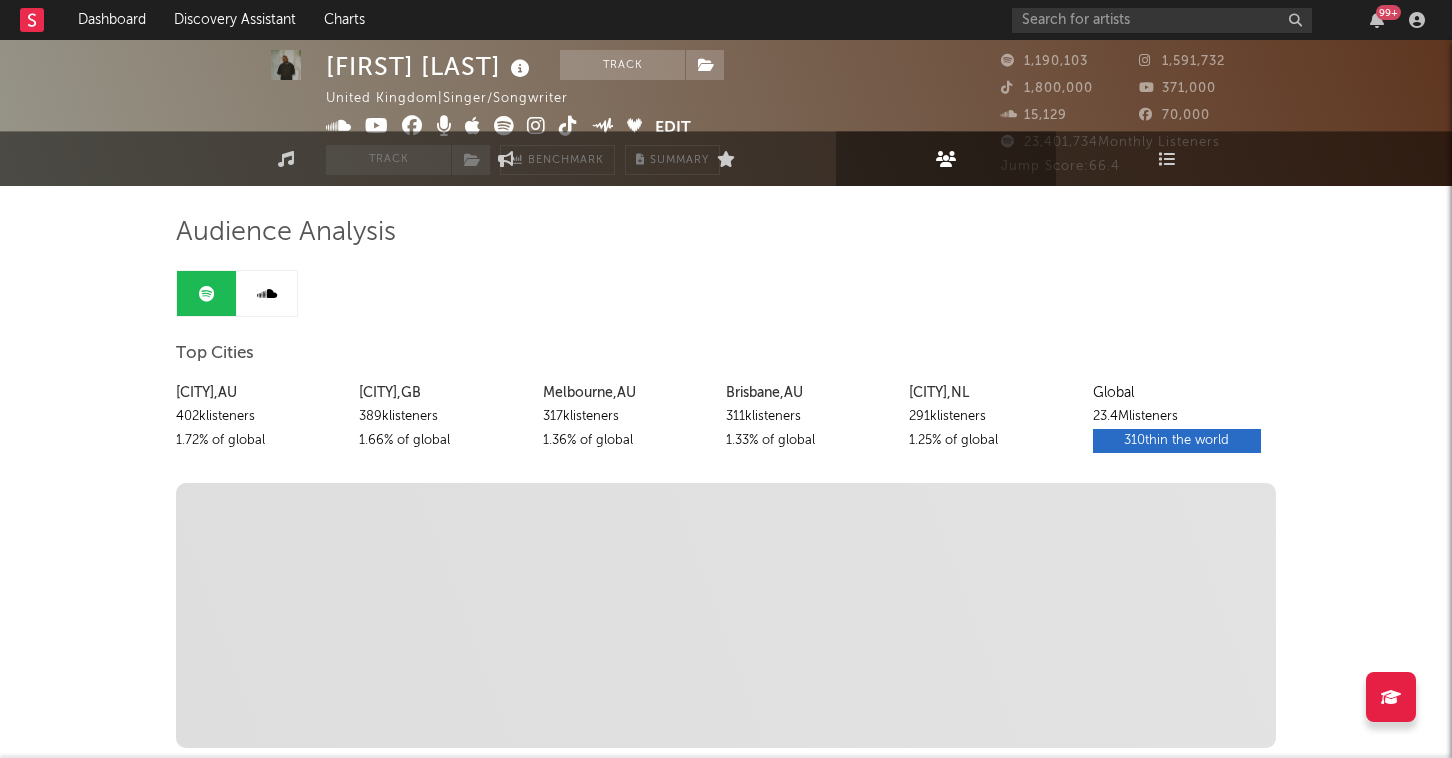 scroll, scrollTop: 0, scrollLeft: 0, axis: both 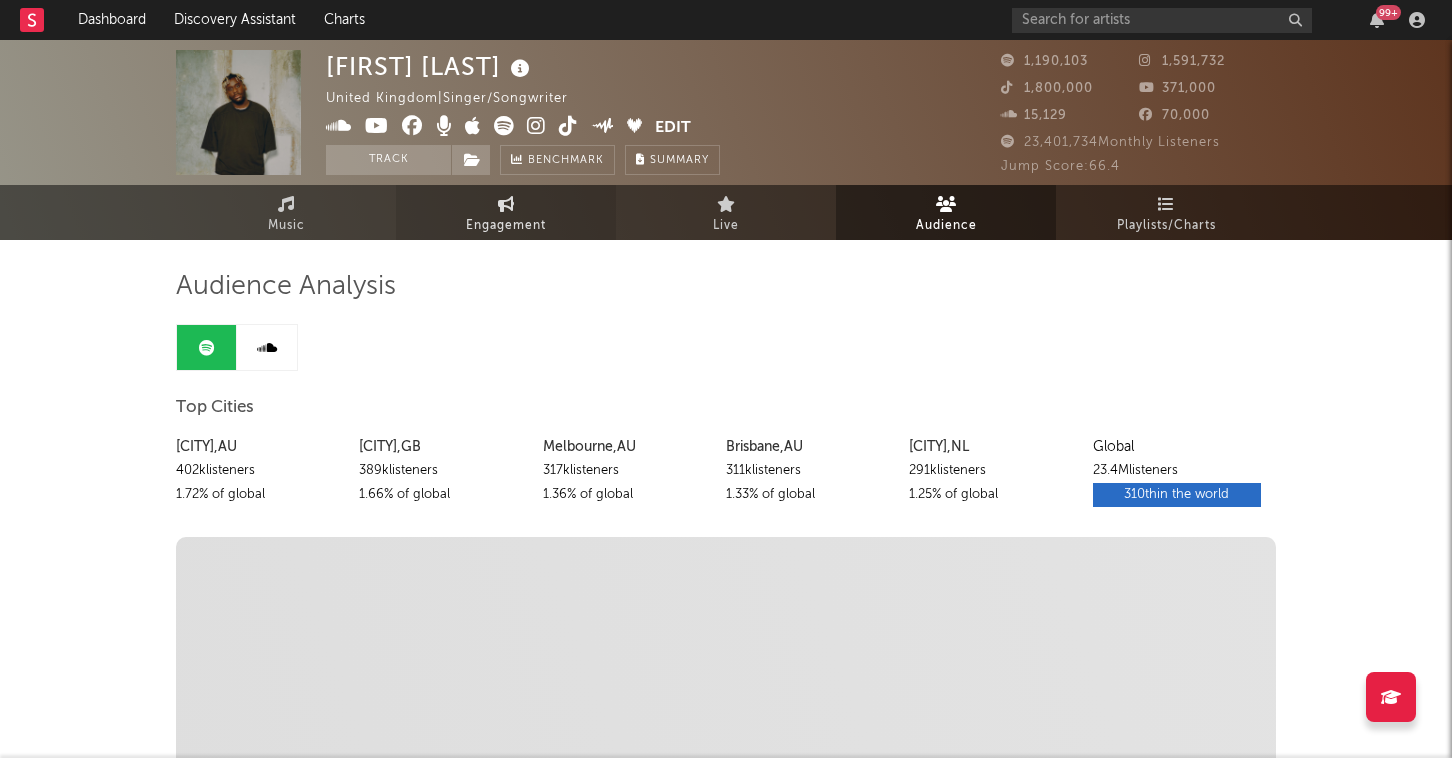 click at bounding box center [506, 204] 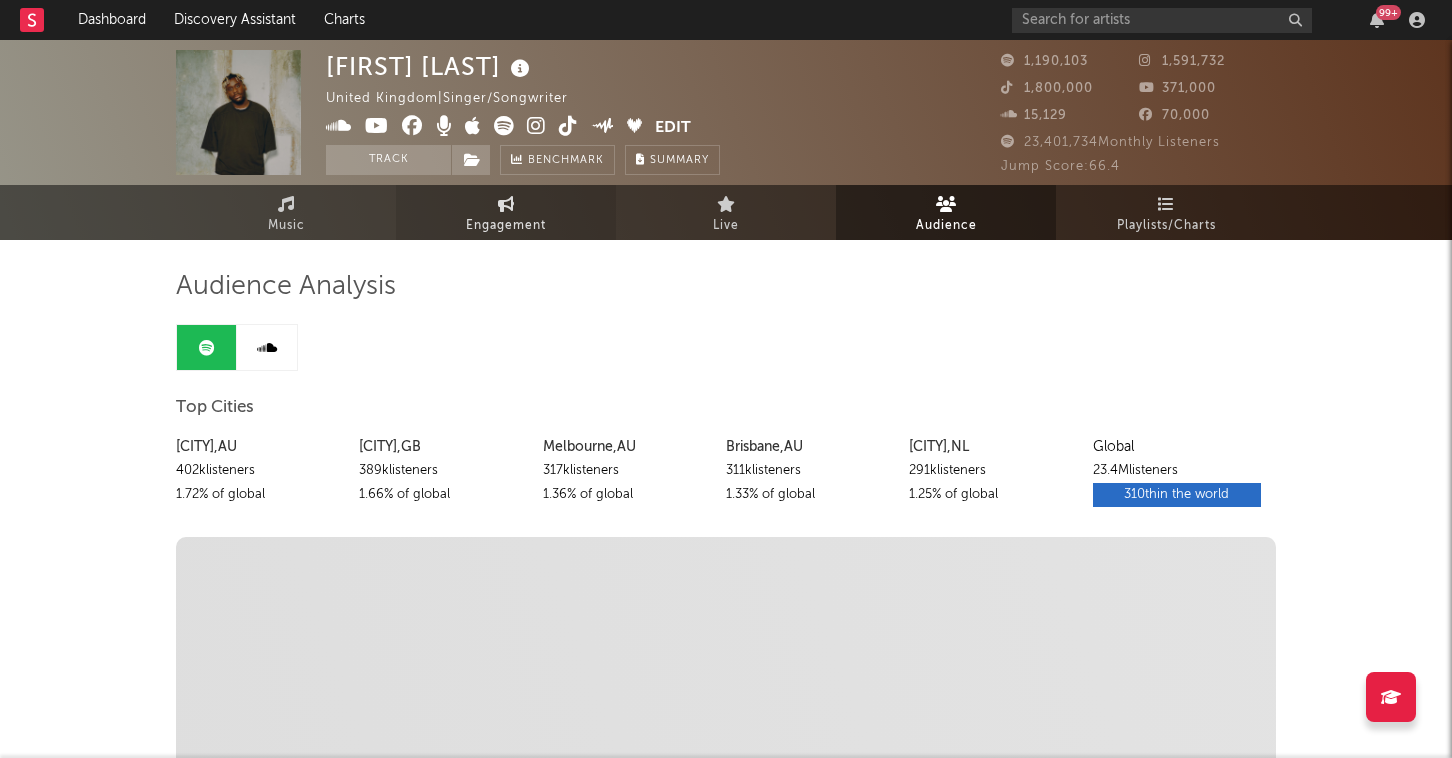 select on "1w" 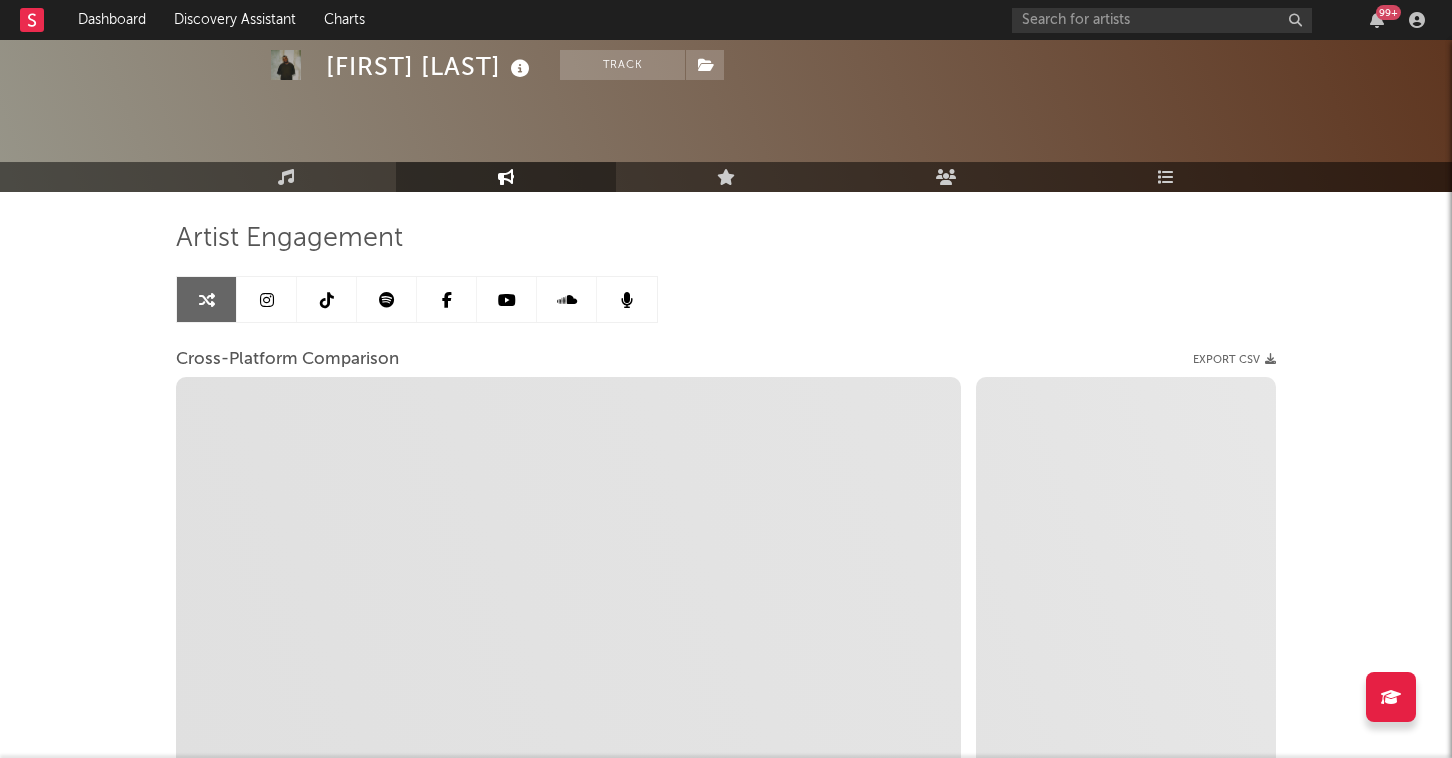 scroll, scrollTop: 64, scrollLeft: 0, axis: vertical 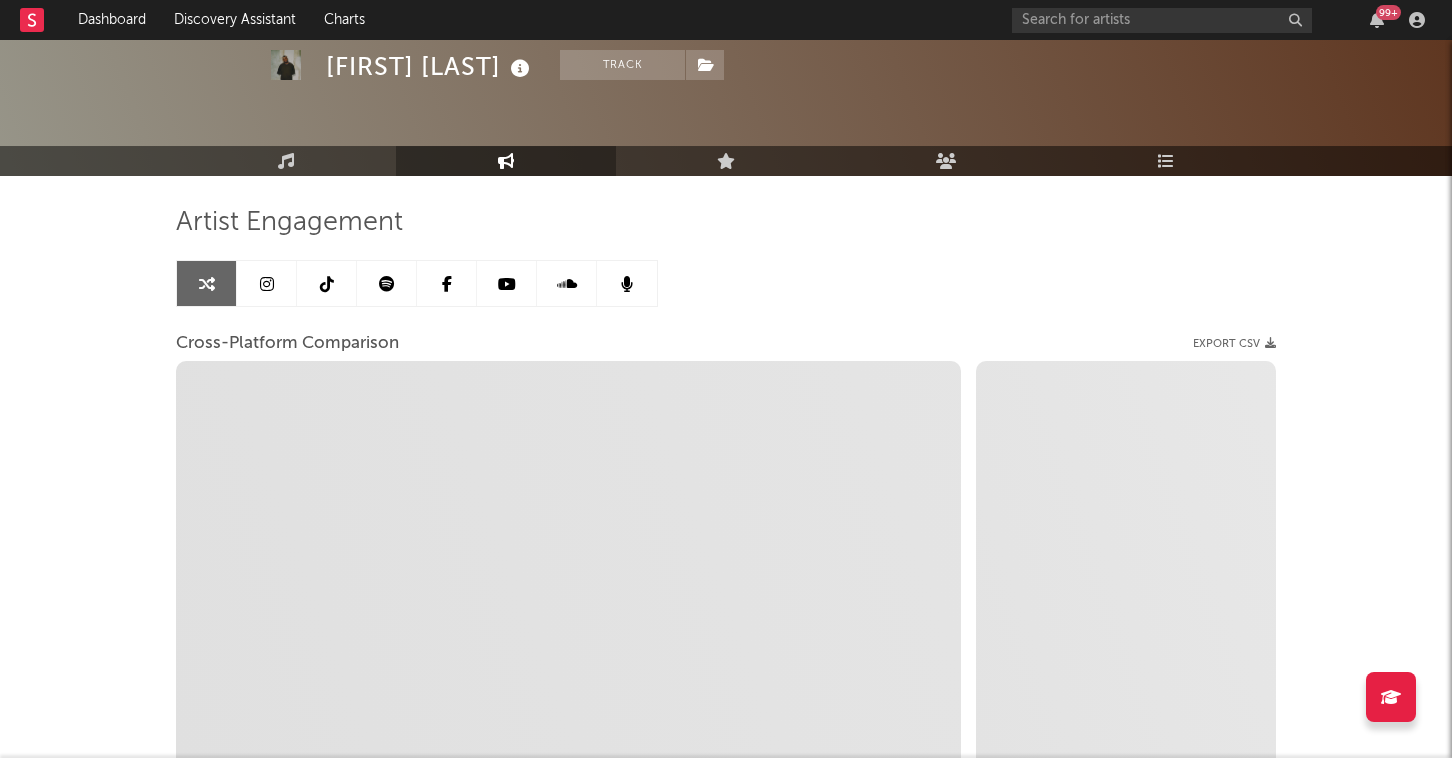 click at bounding box center [267, 283] 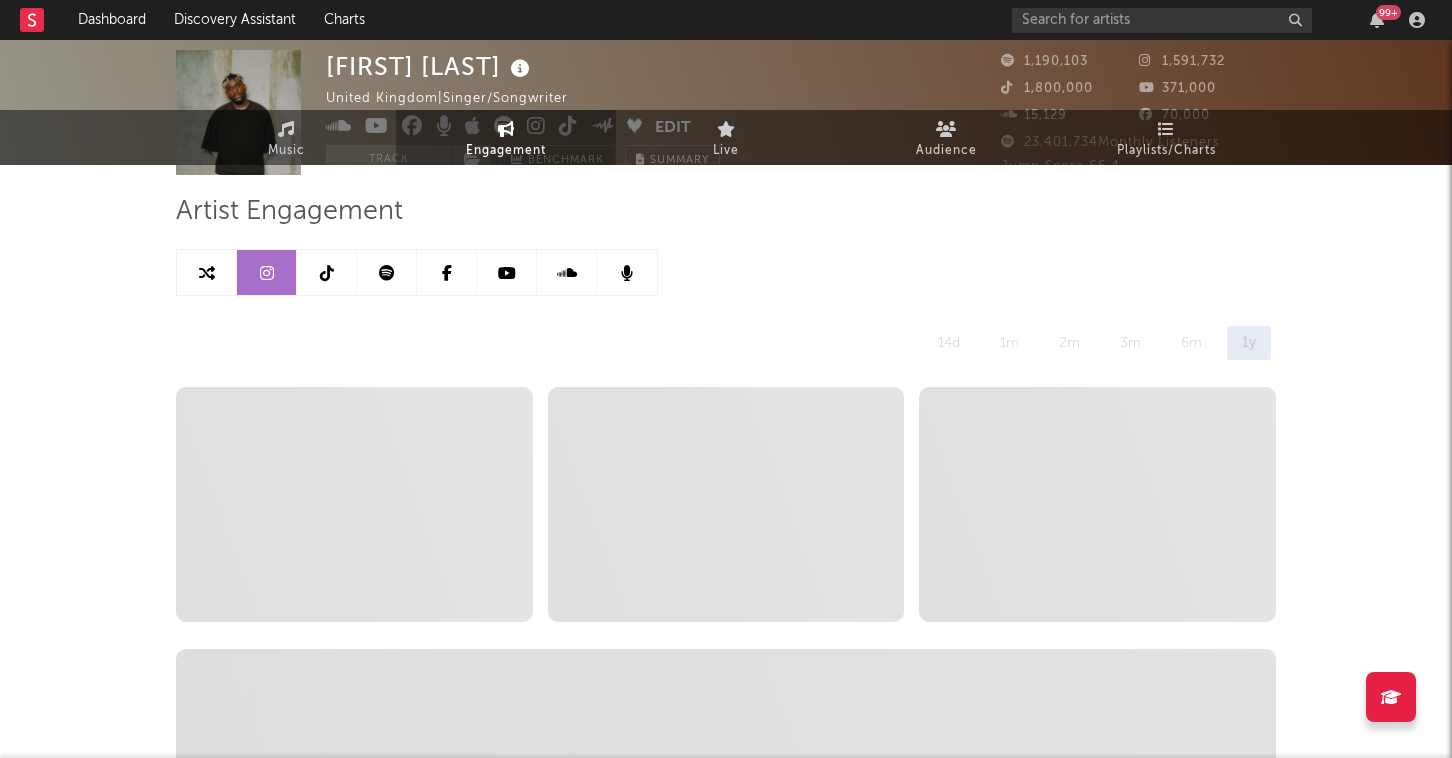 scroll, scrollTop: 0, scrollLeft: 0, axis: both 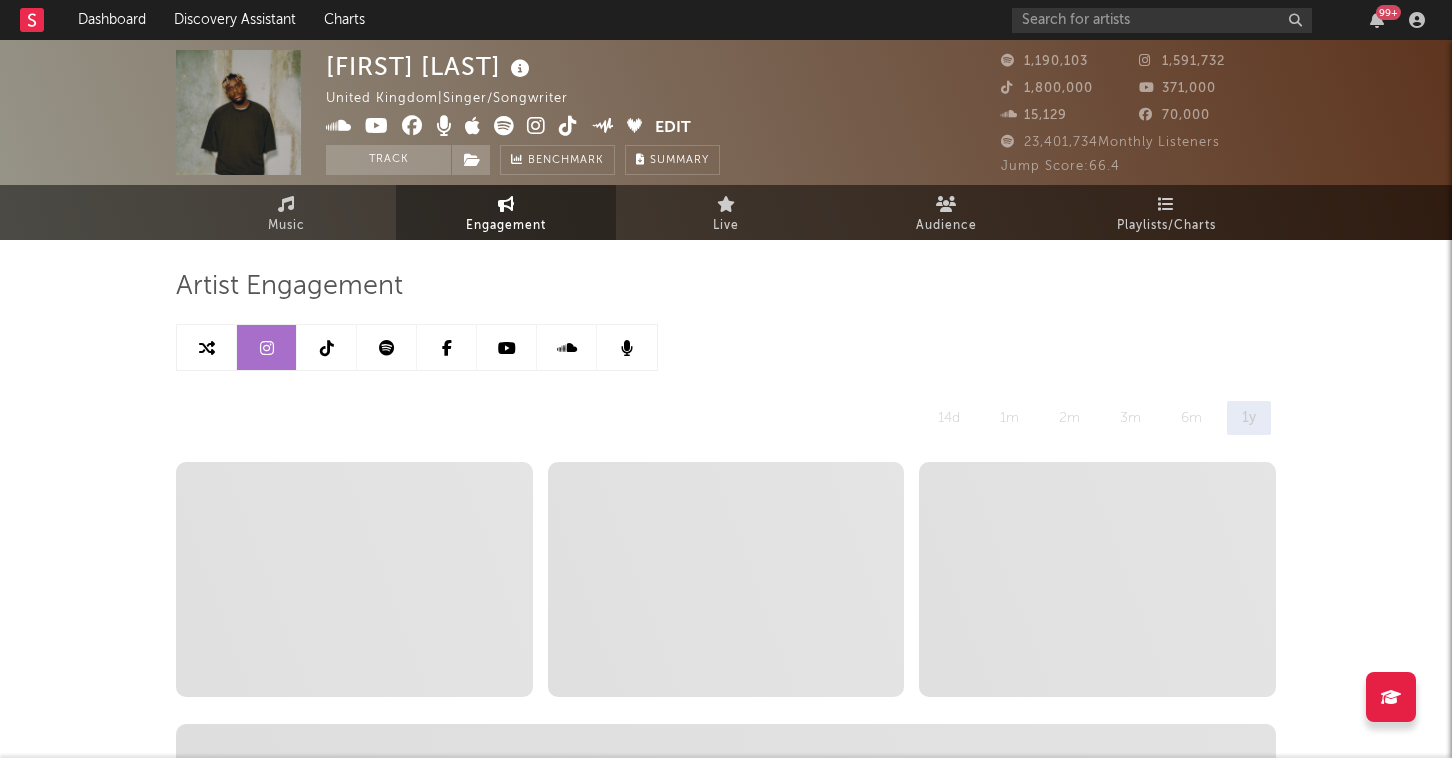 click at bounding box center (207, 348) 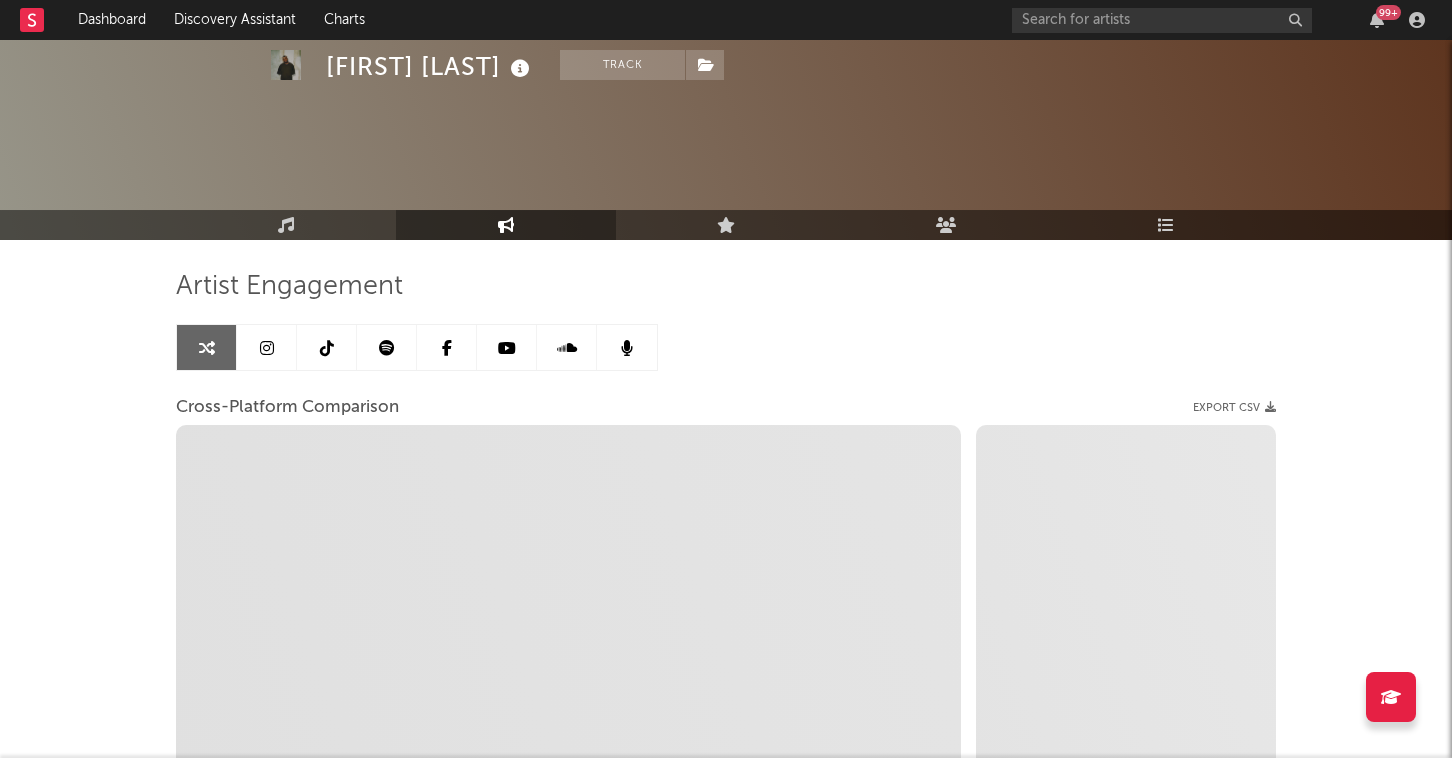 scroll, scrollTop: 332, scrollLeft: 0, axis: vertical 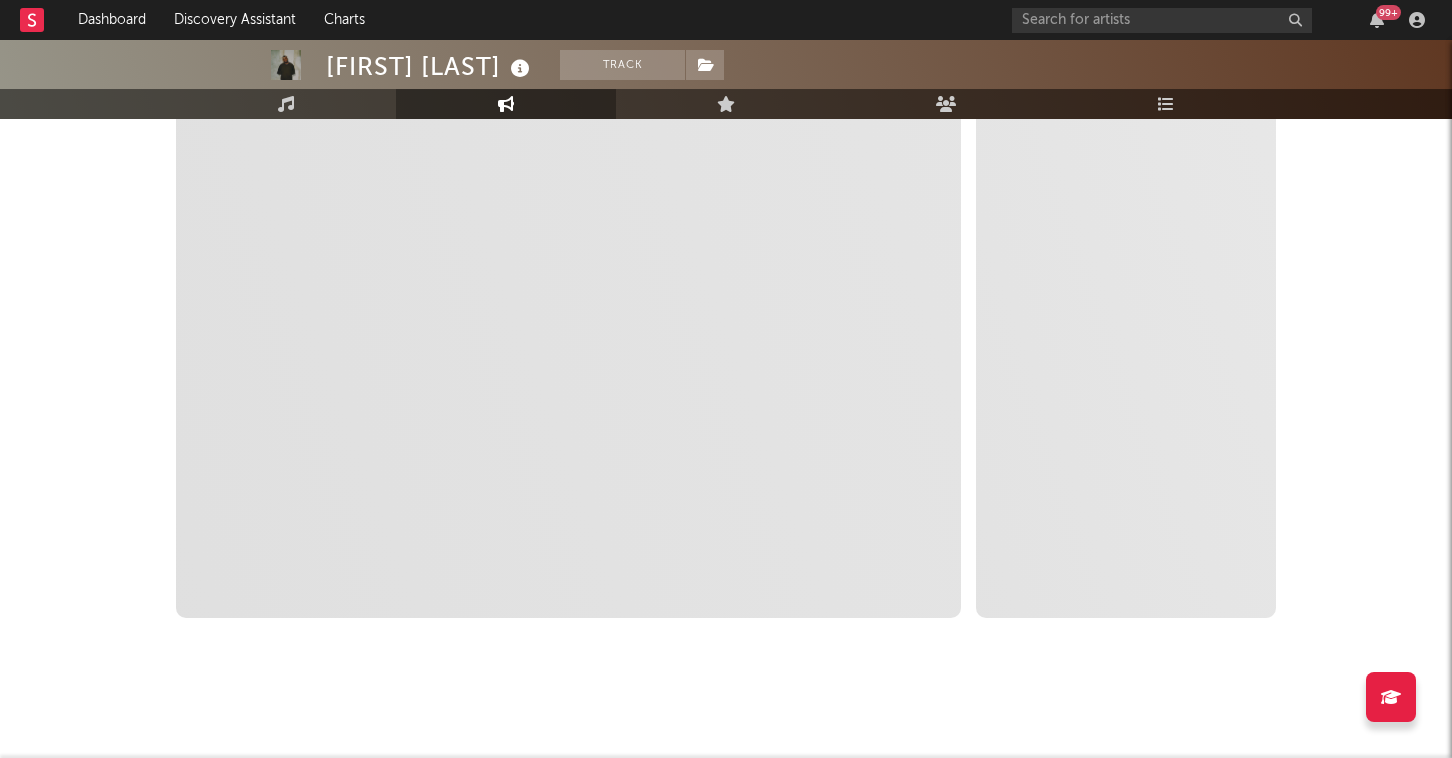 select on "1m" 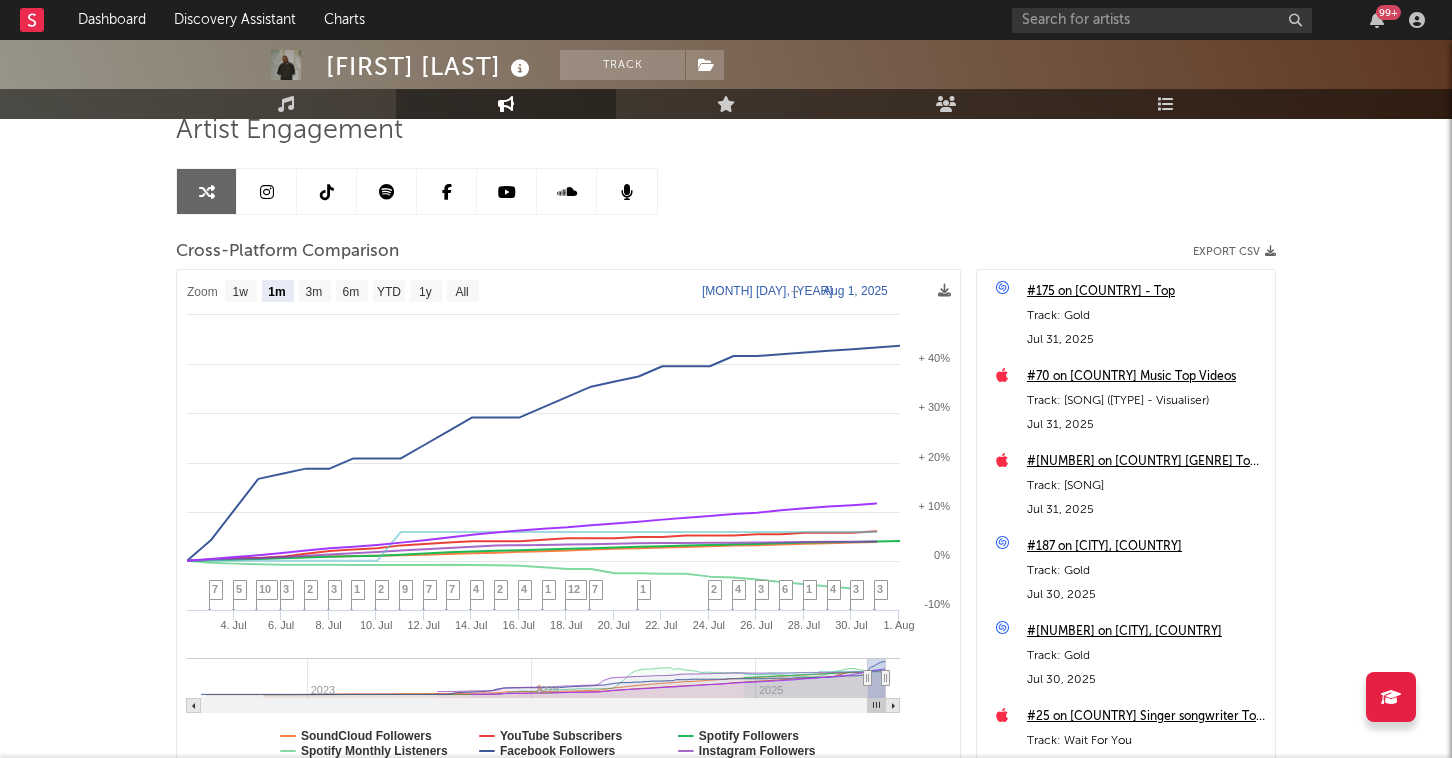 scroll, scrollTop: 0, scrollLeft: 0, axis: both 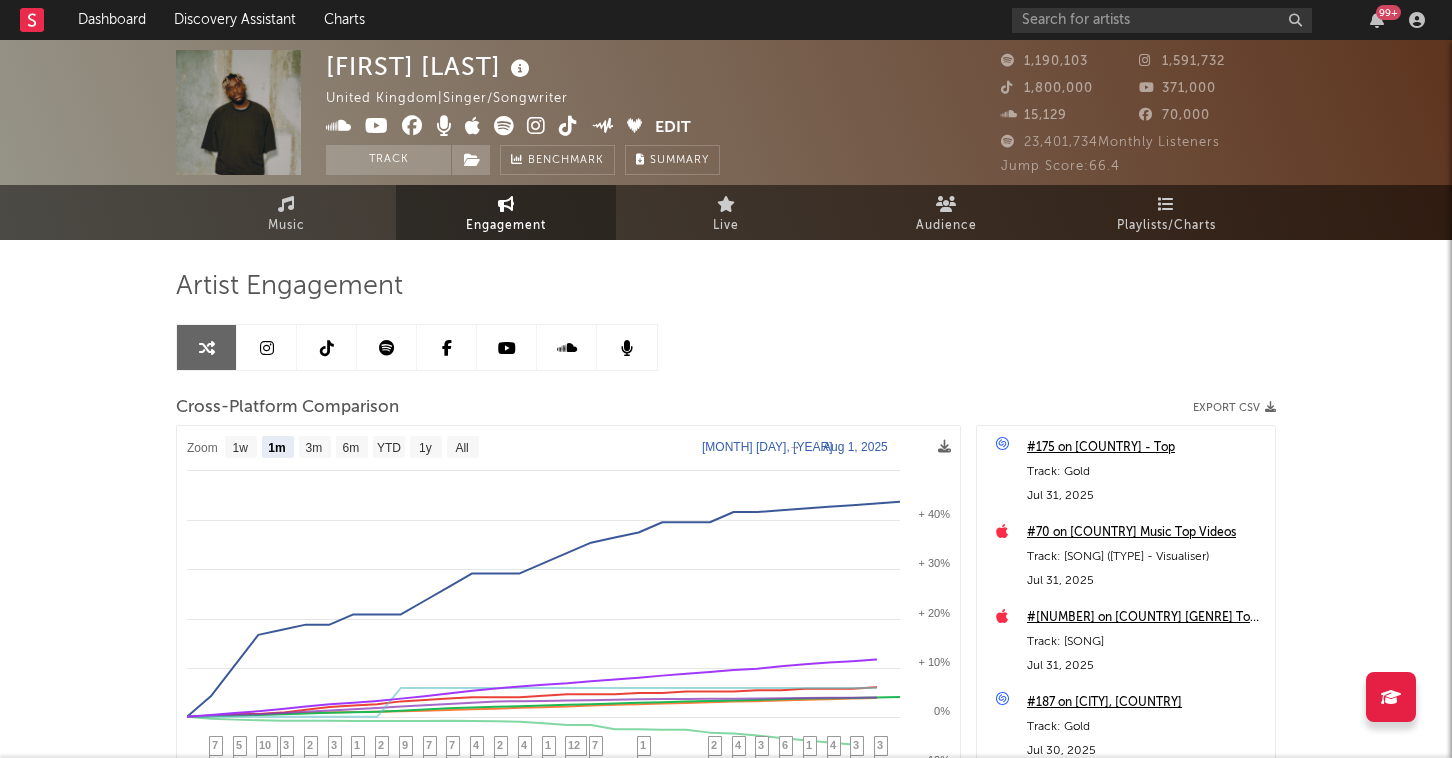 click at bounding box center [267, 348] 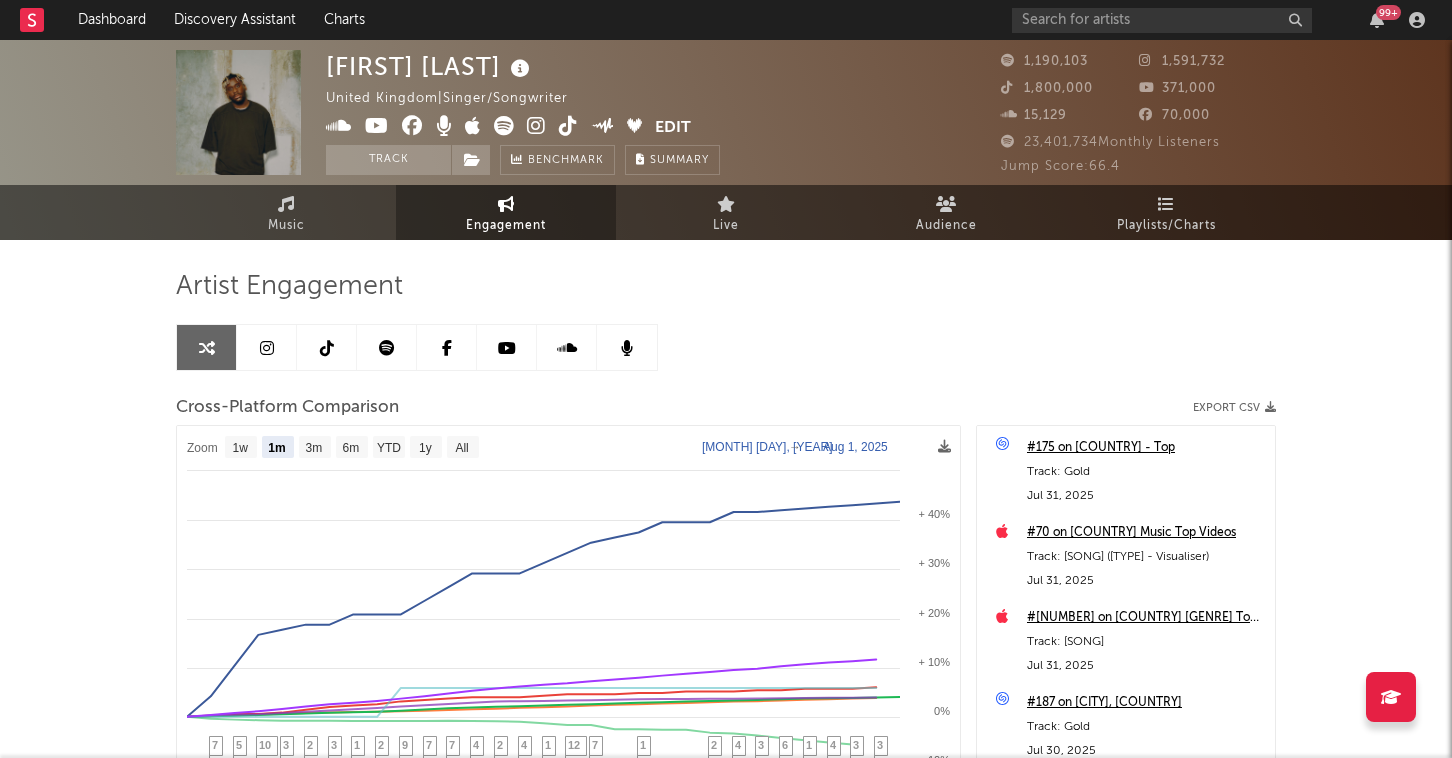 select on "6m" 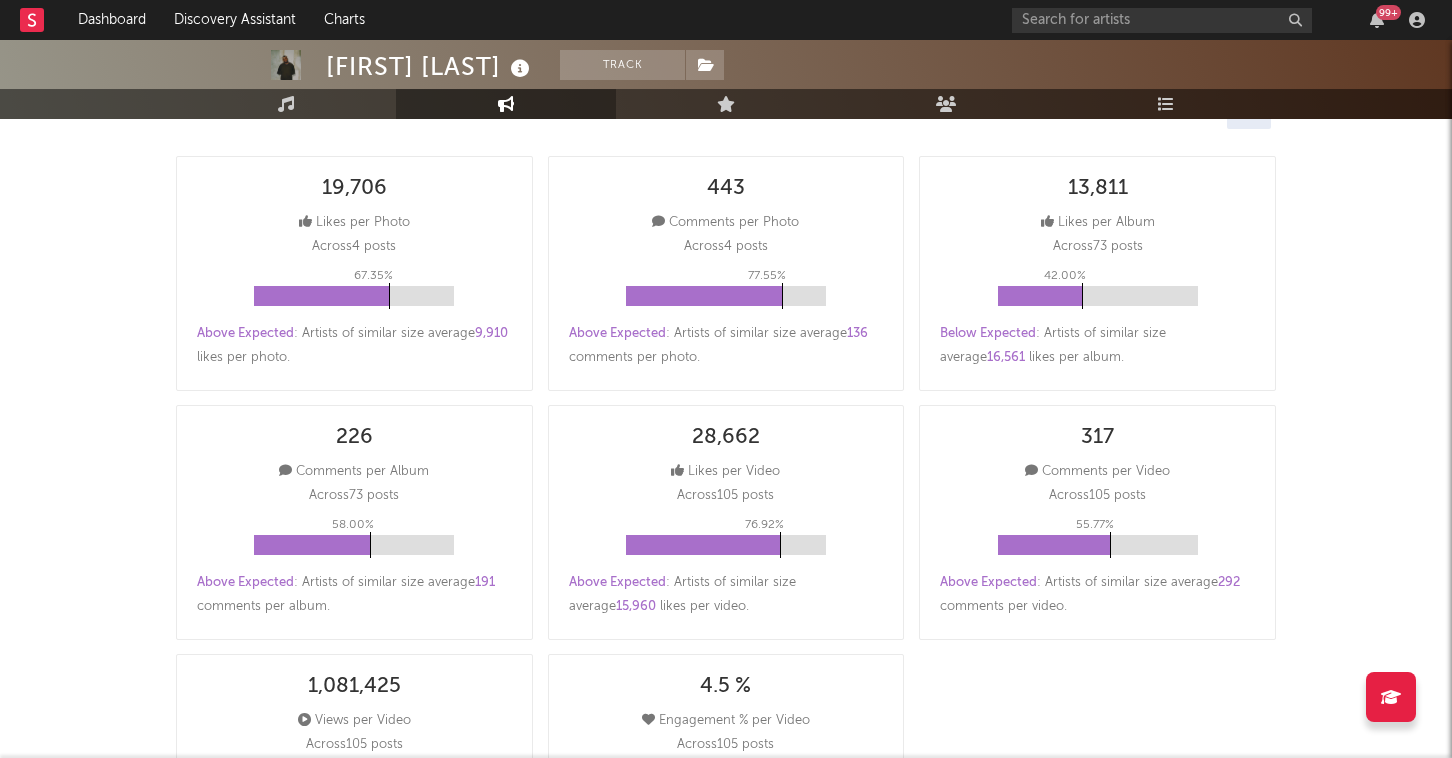 scroll, scrollTop: 225, scrollLeft: 0, axis: vertical 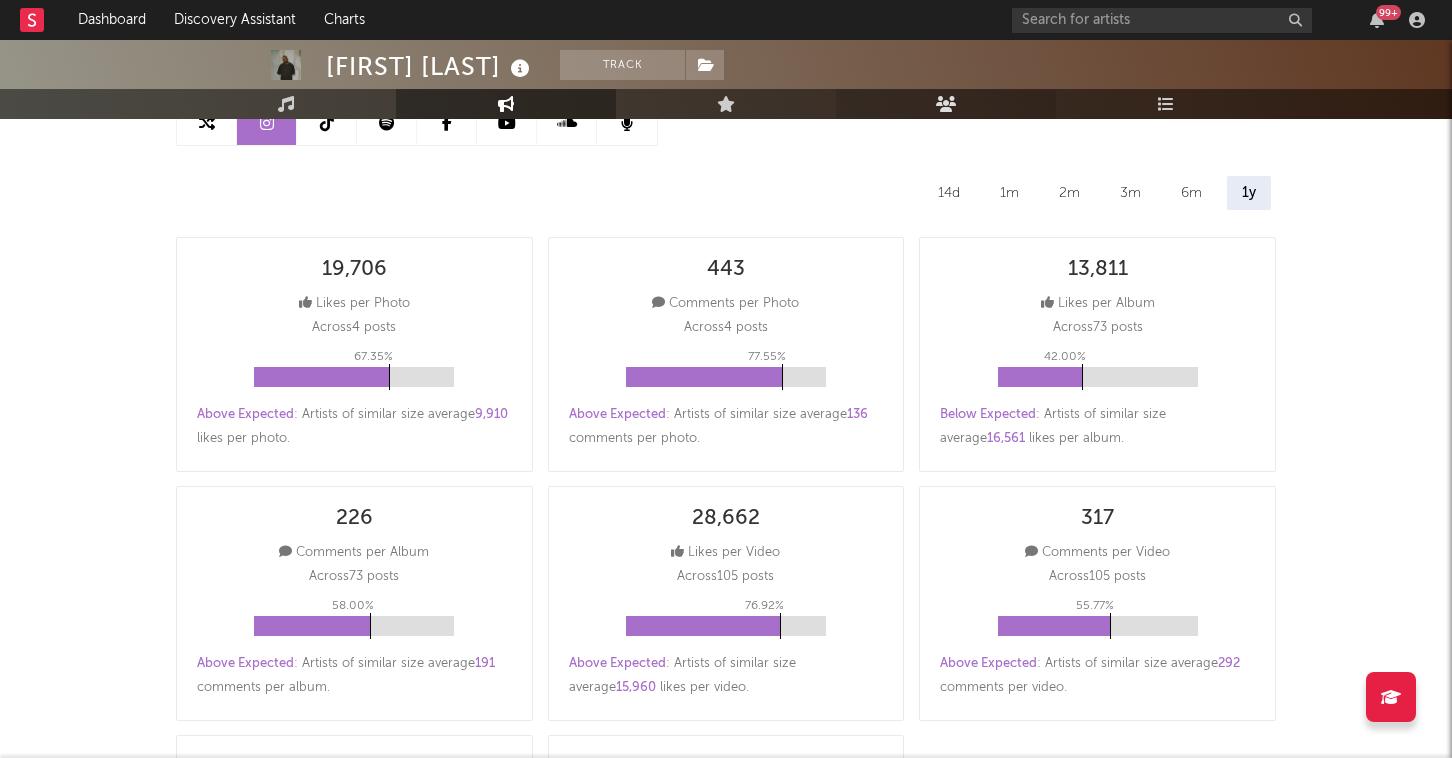 click at bounding box center [946, 104] 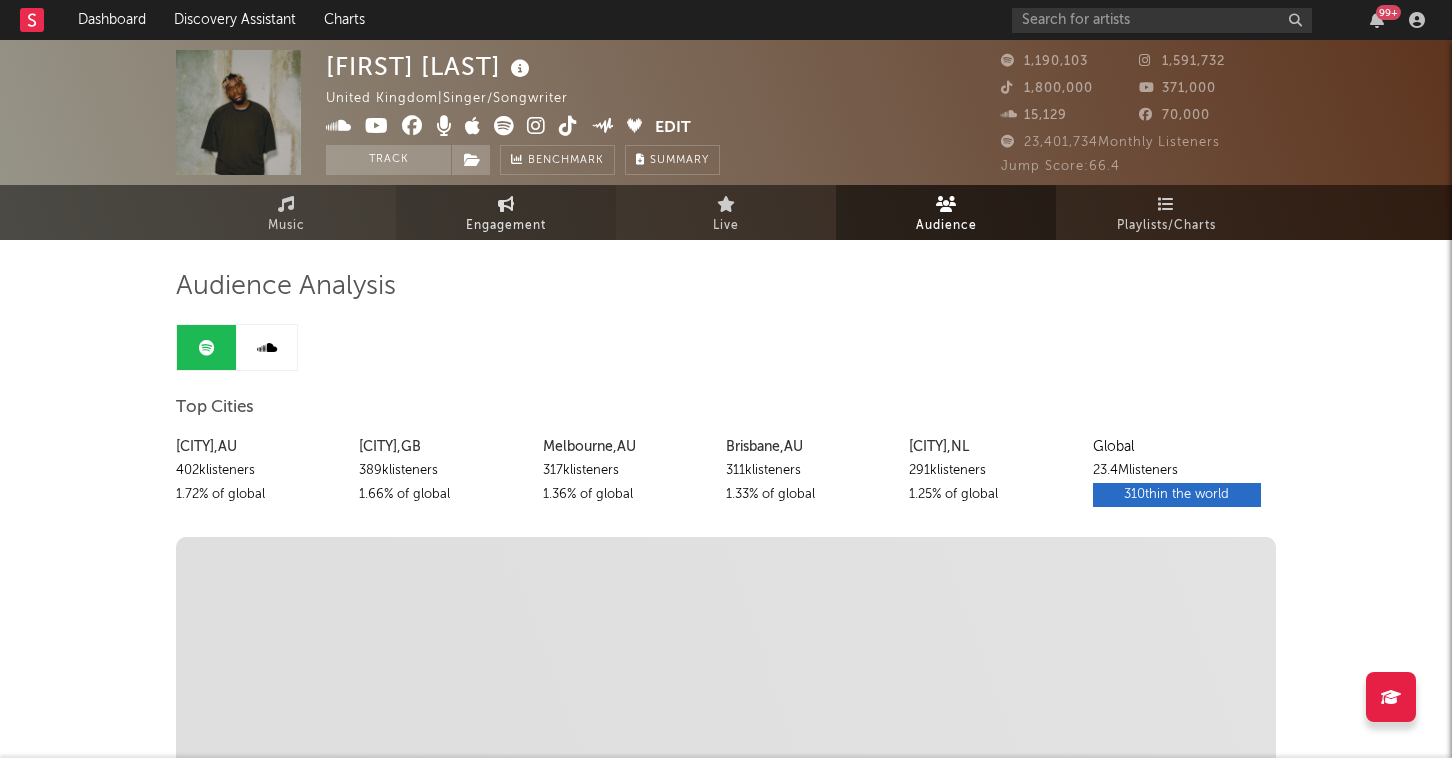 click on "Engagement" at bounding box center (506, 226) 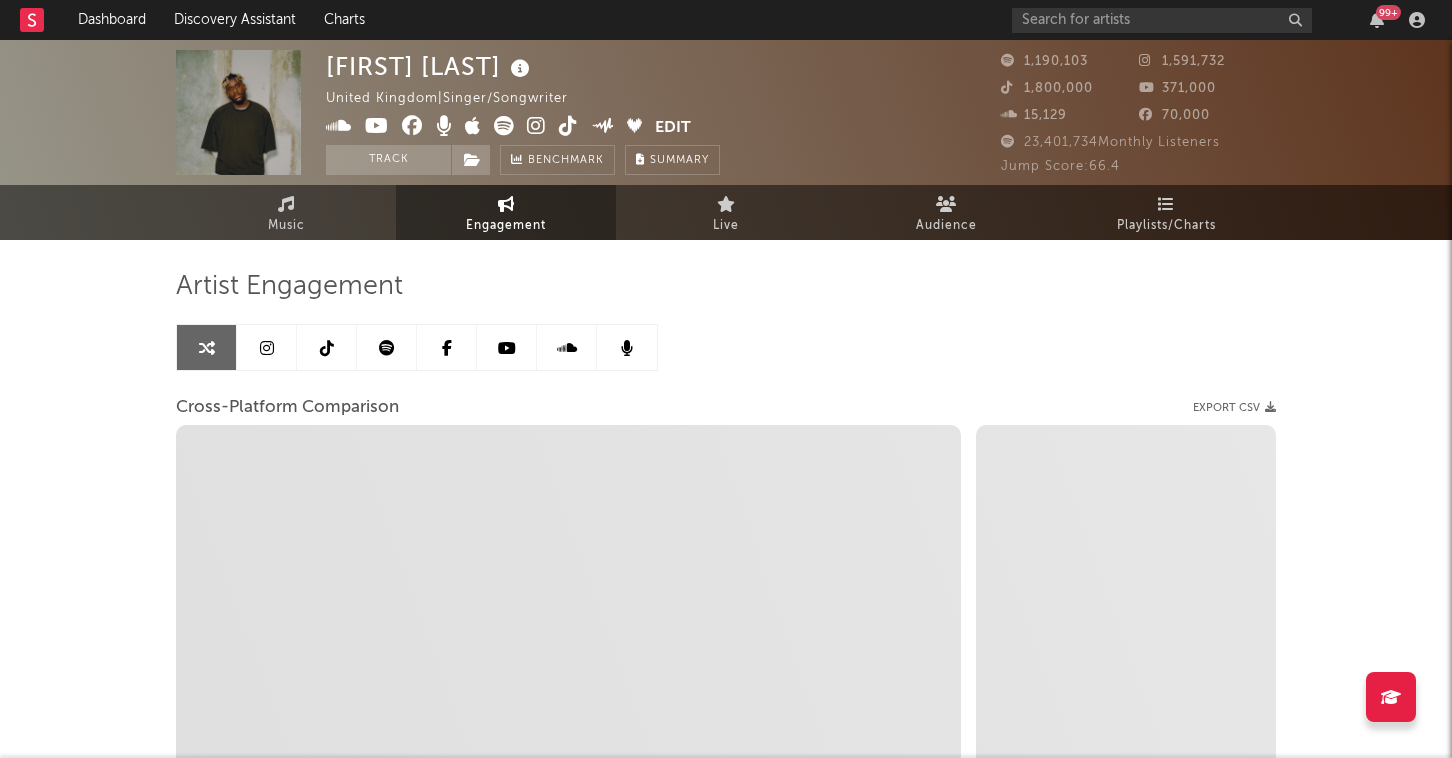 select on "1w" 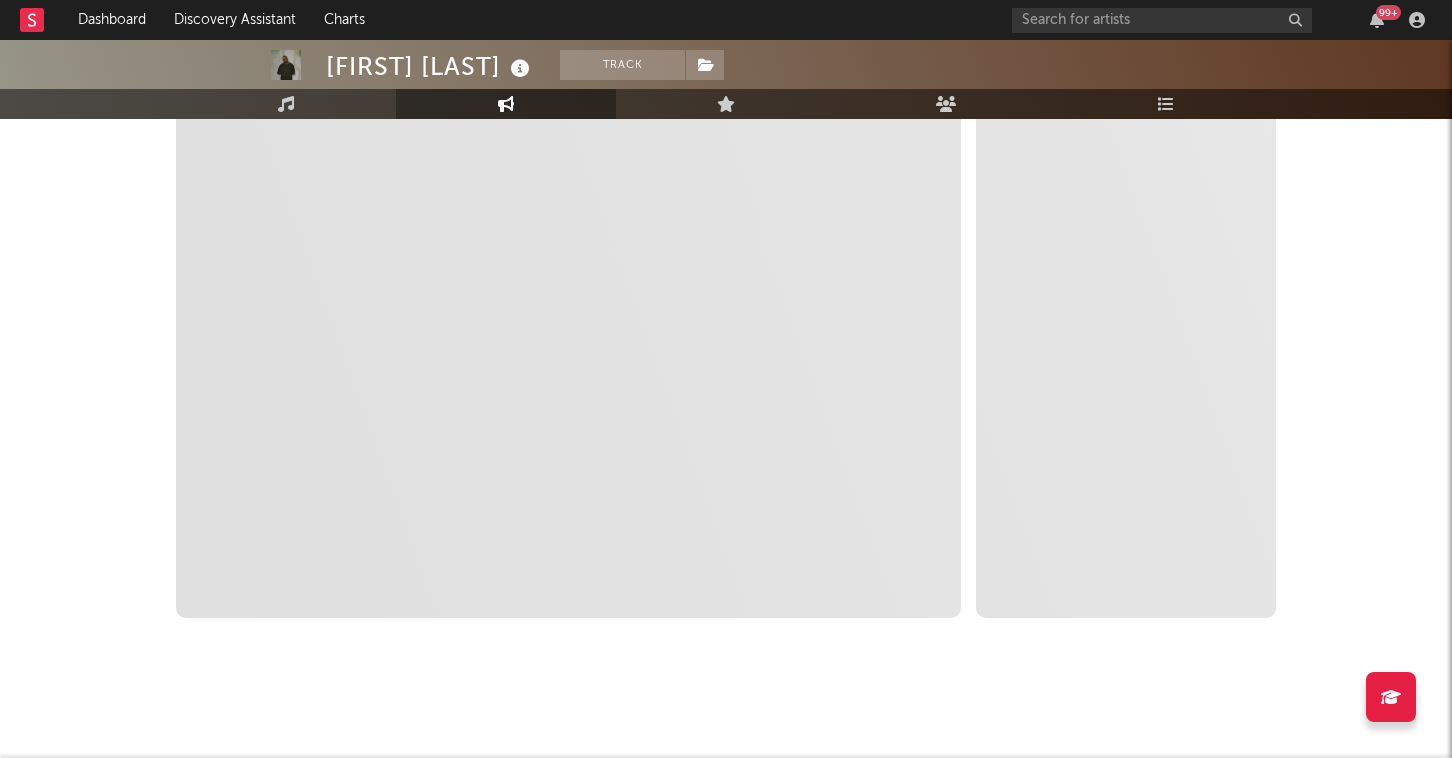 scroll, scrollTop: 0, scrollLeft: 0, axis: both 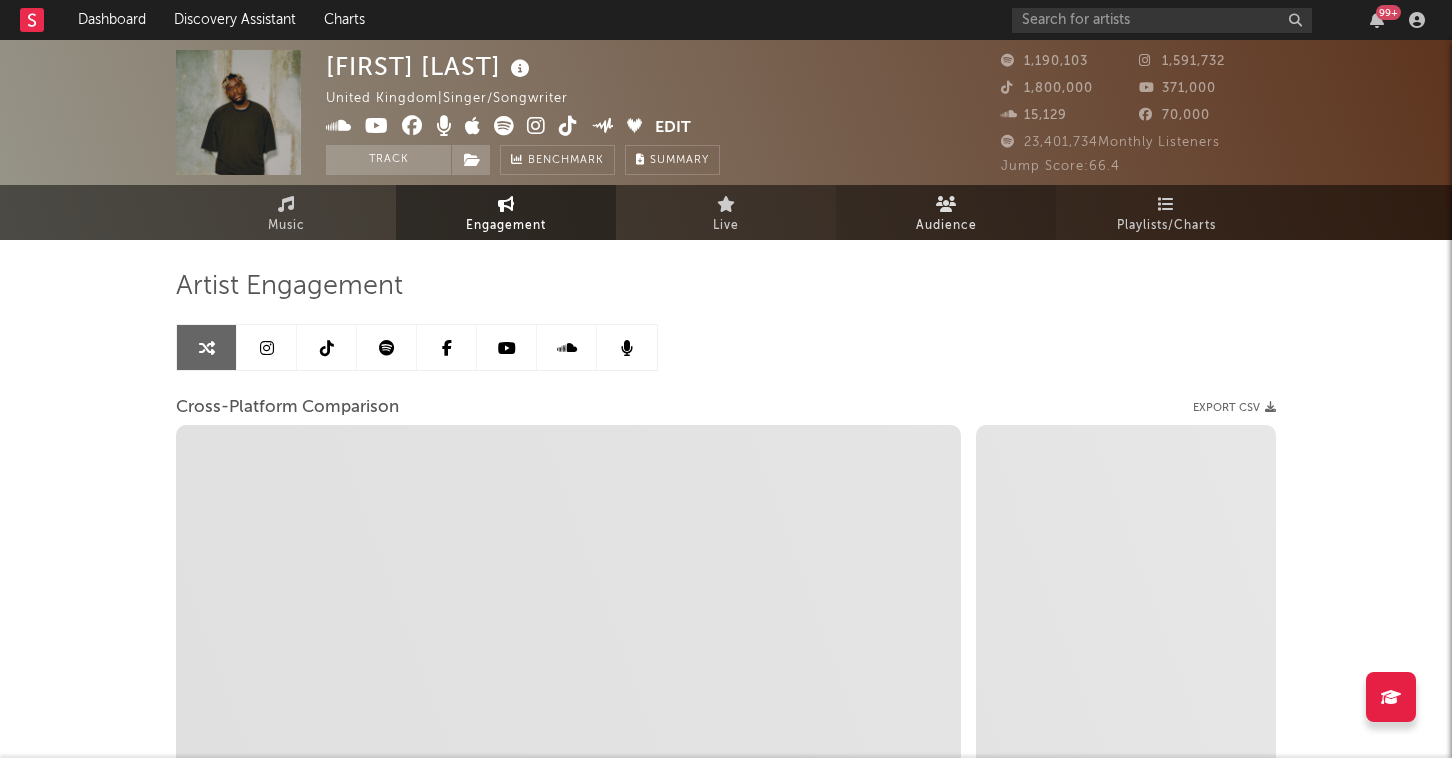 click on "Audience" at bounding box center [946, 226] 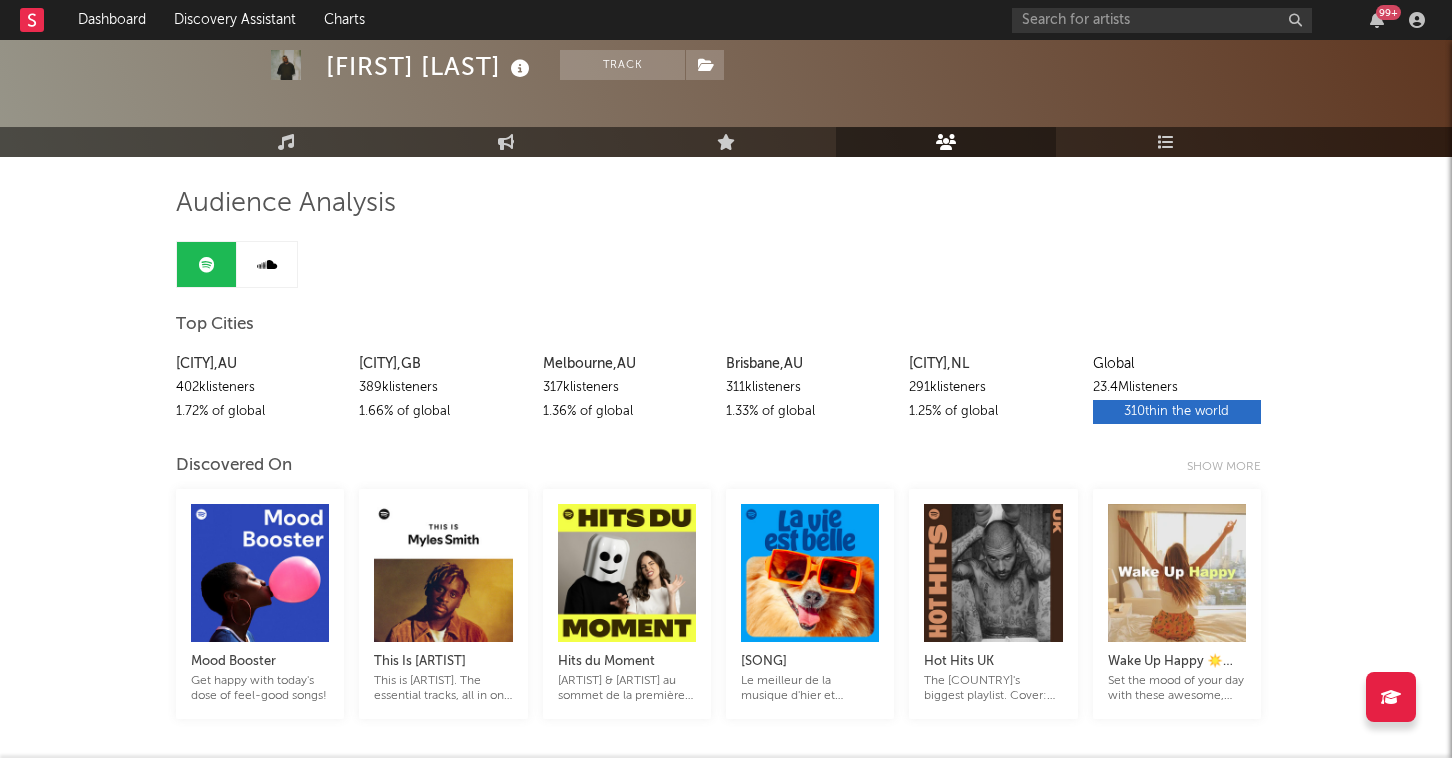 scroll, scrollTop: 0, scrollLeft: 0, axis: both 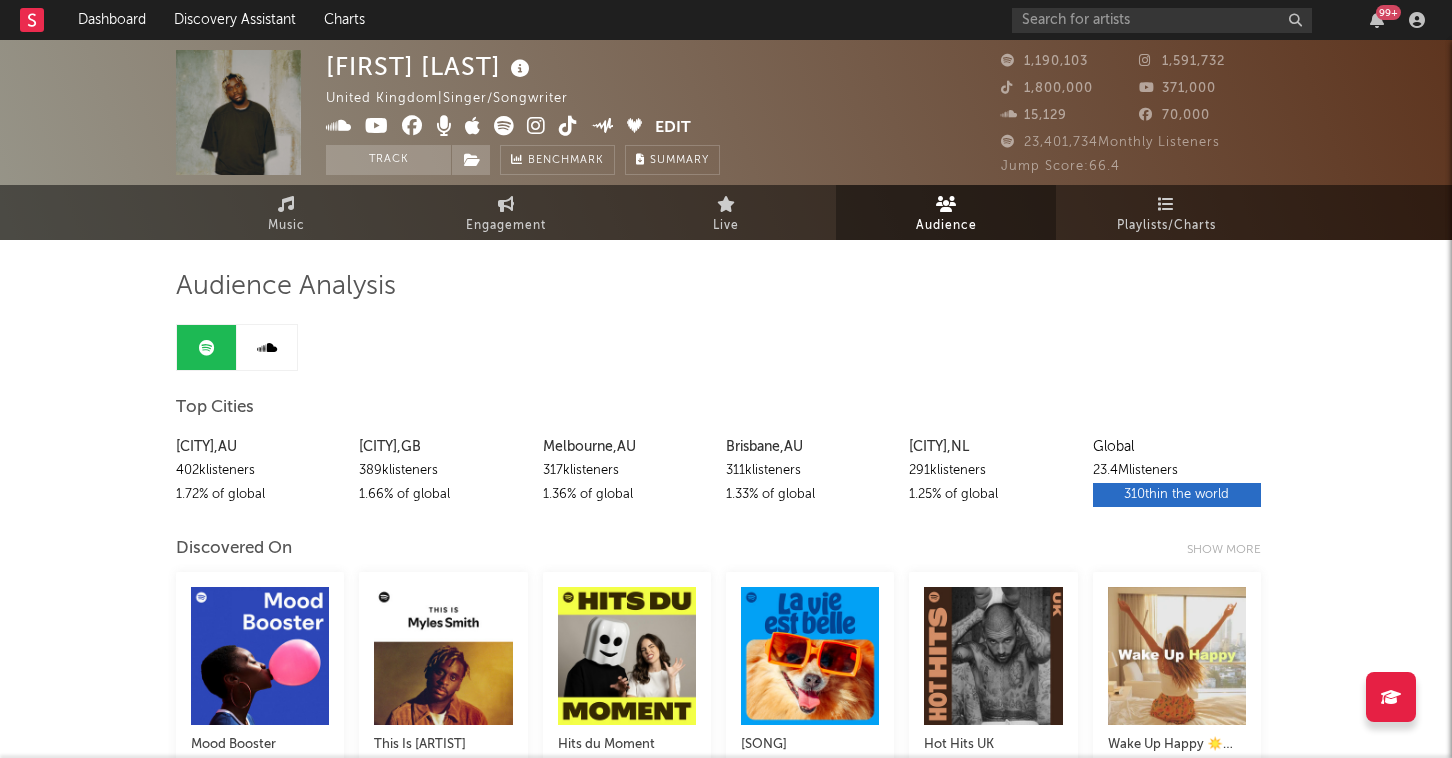 click at bounding box center [267, 348] 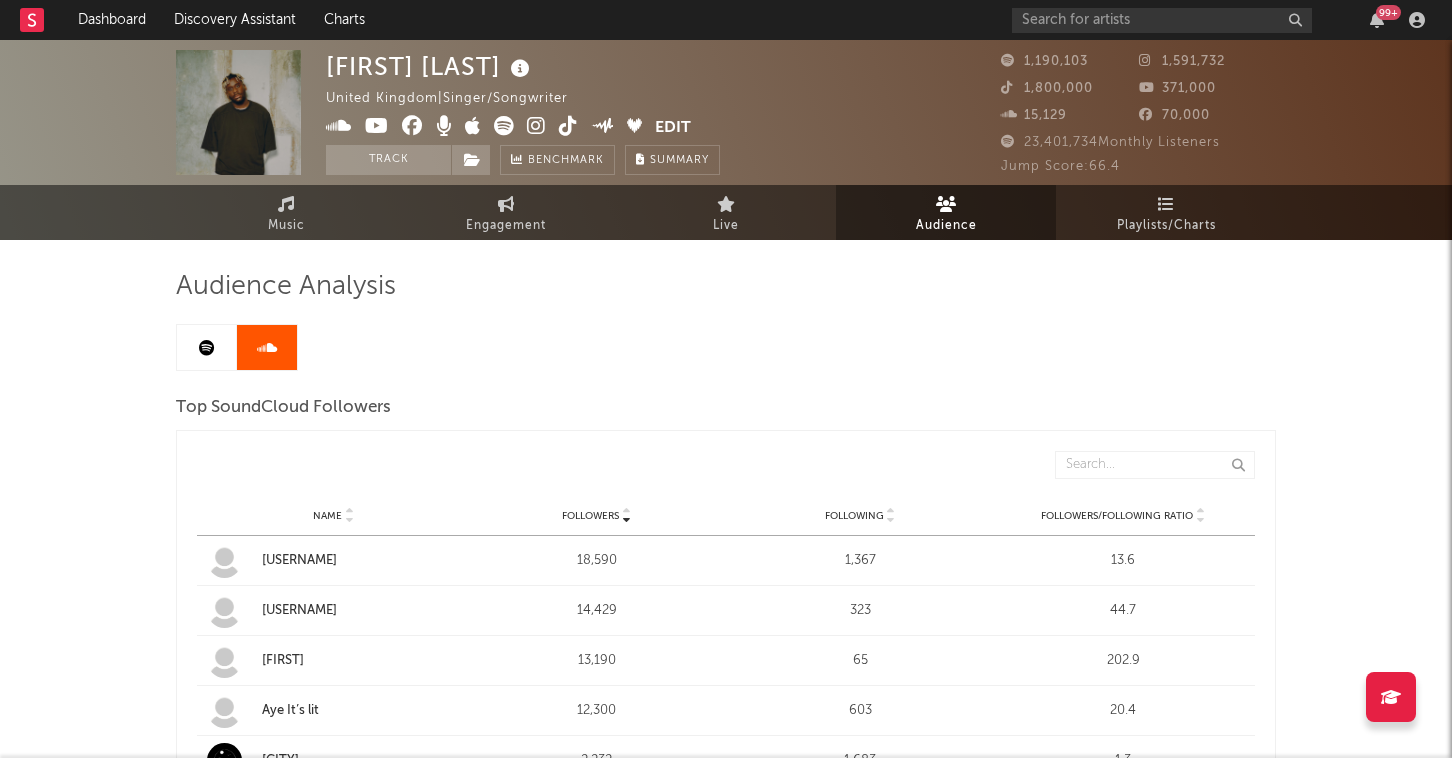click at bounding box center [207, 348] 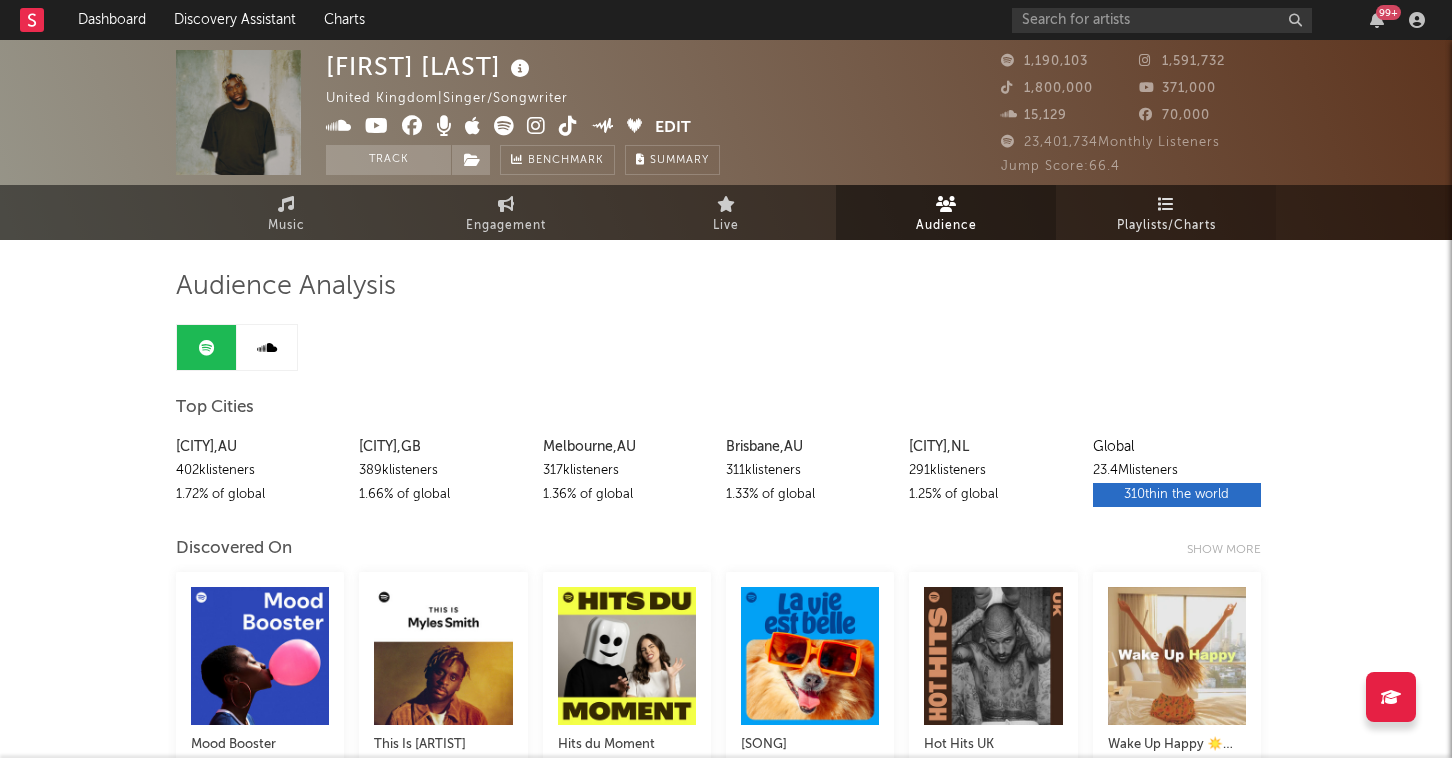 click on "Playlists/Charts" at bounding box center [1166, 226] 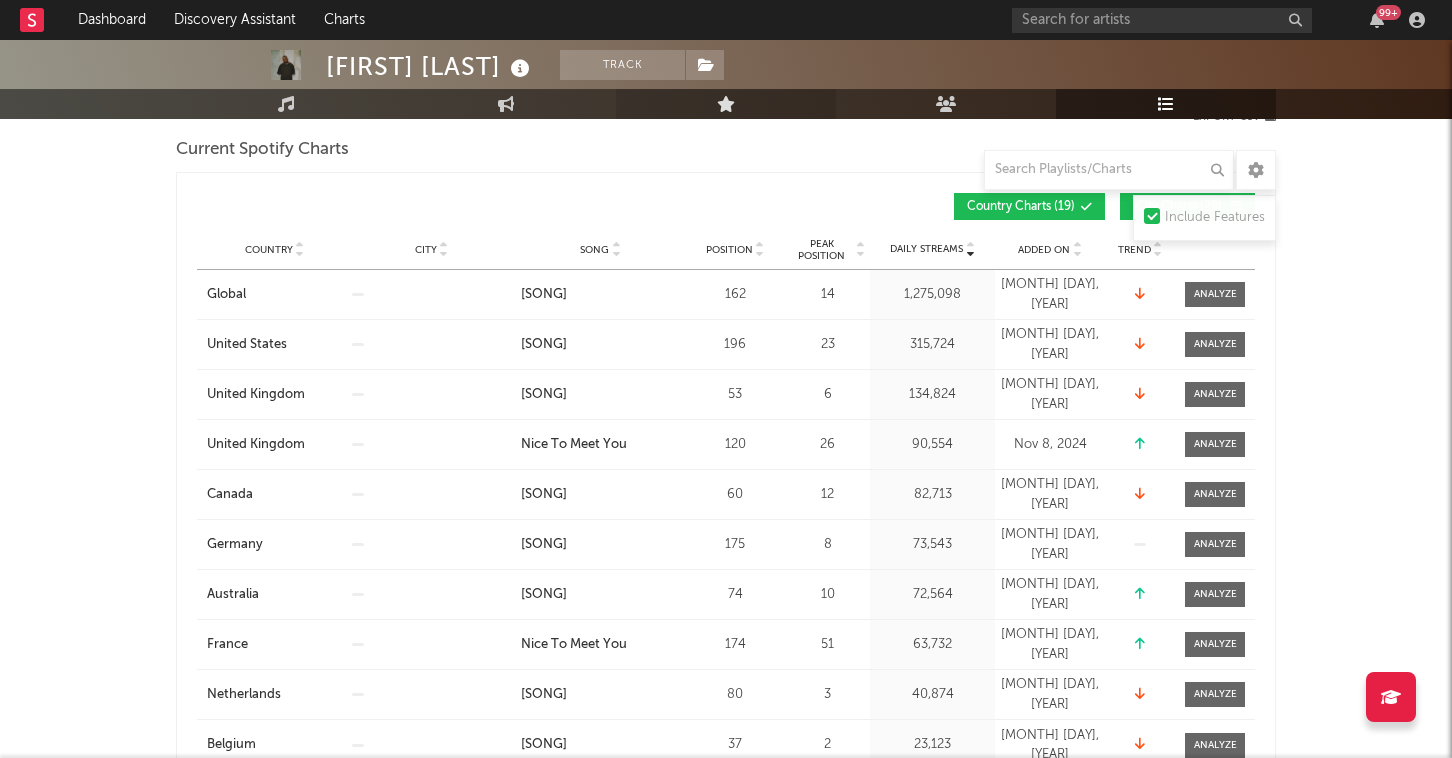 scroll, scrollTop: 297, scrollLeft: 0, axis: vertical 